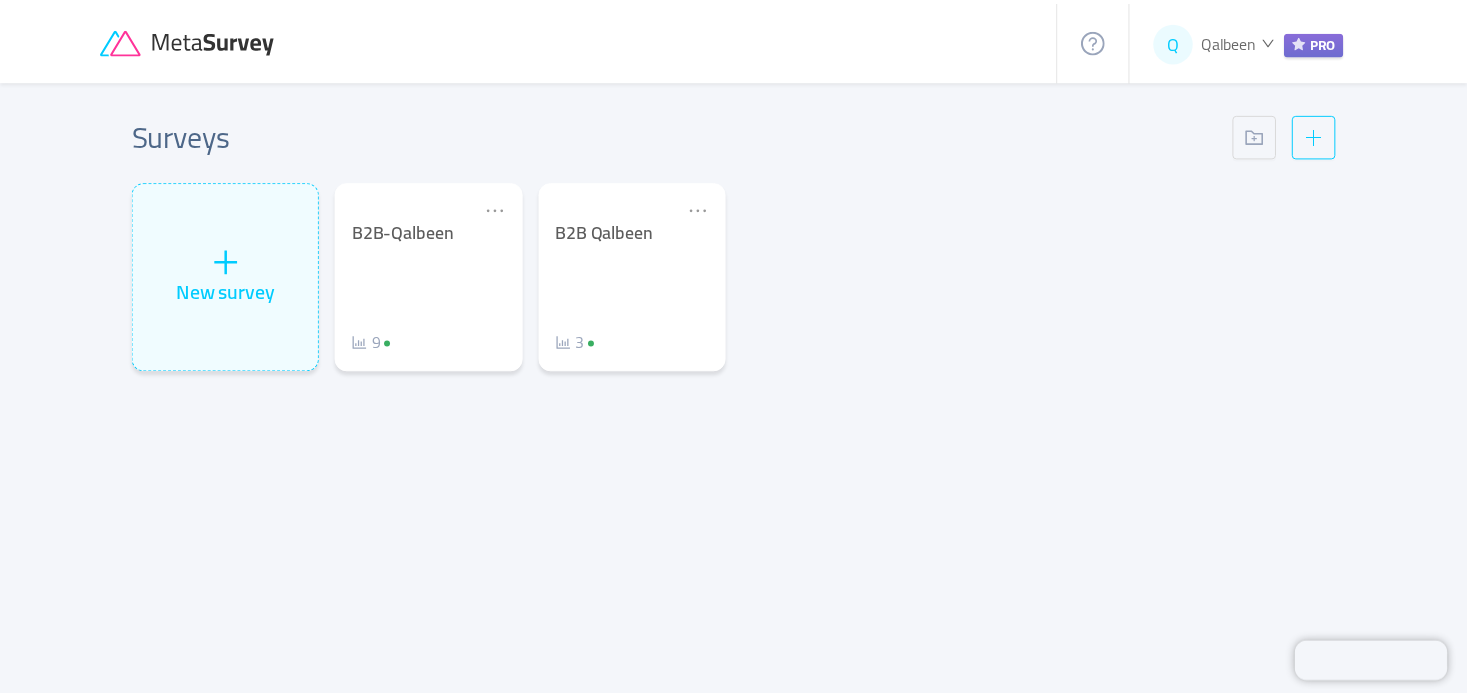 scroll, scrollTop: 0, scrollLeft: 0, axis: both 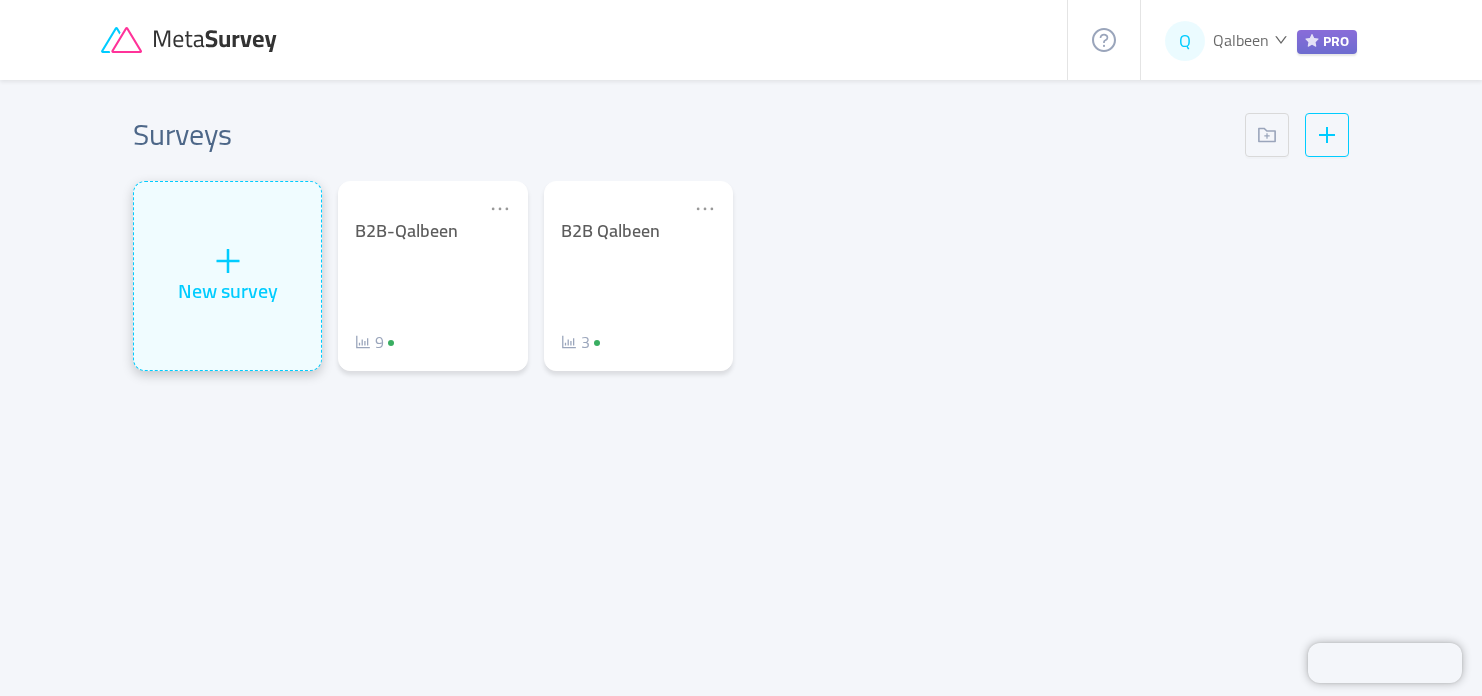 click 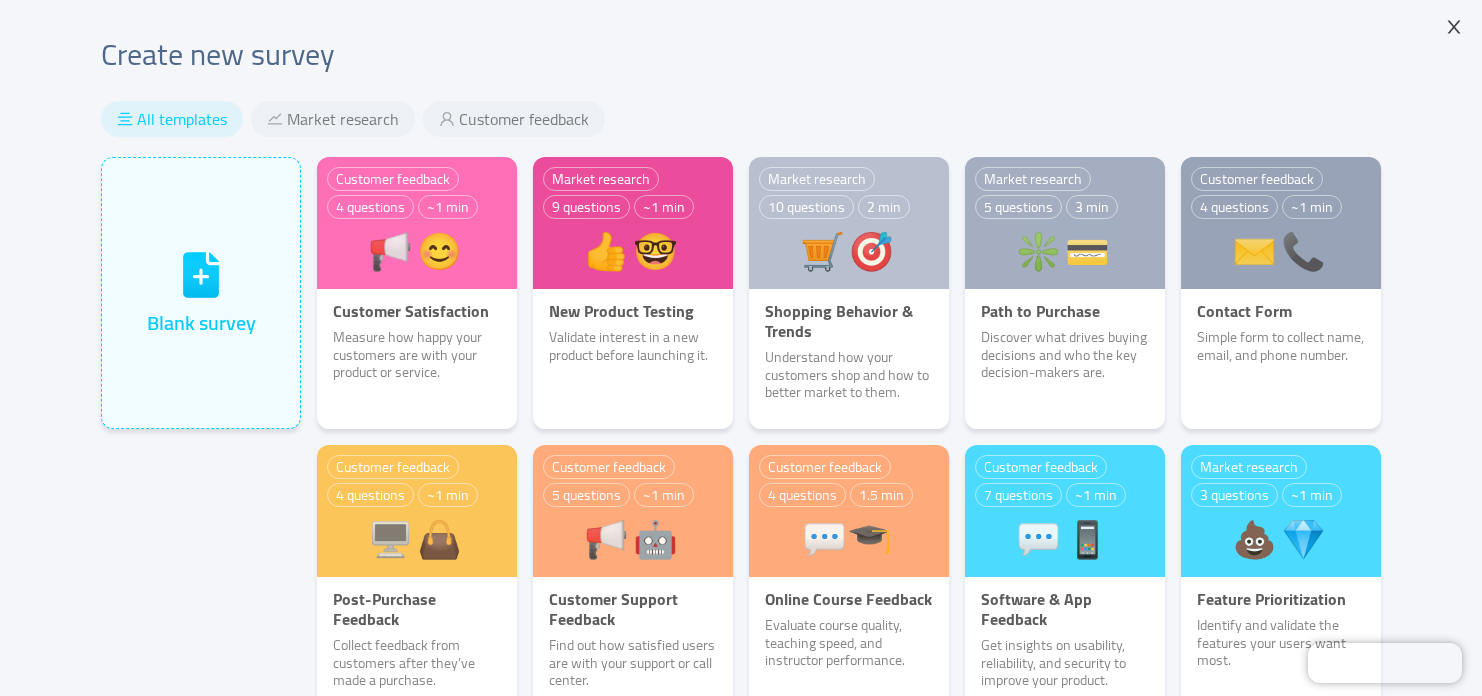 click 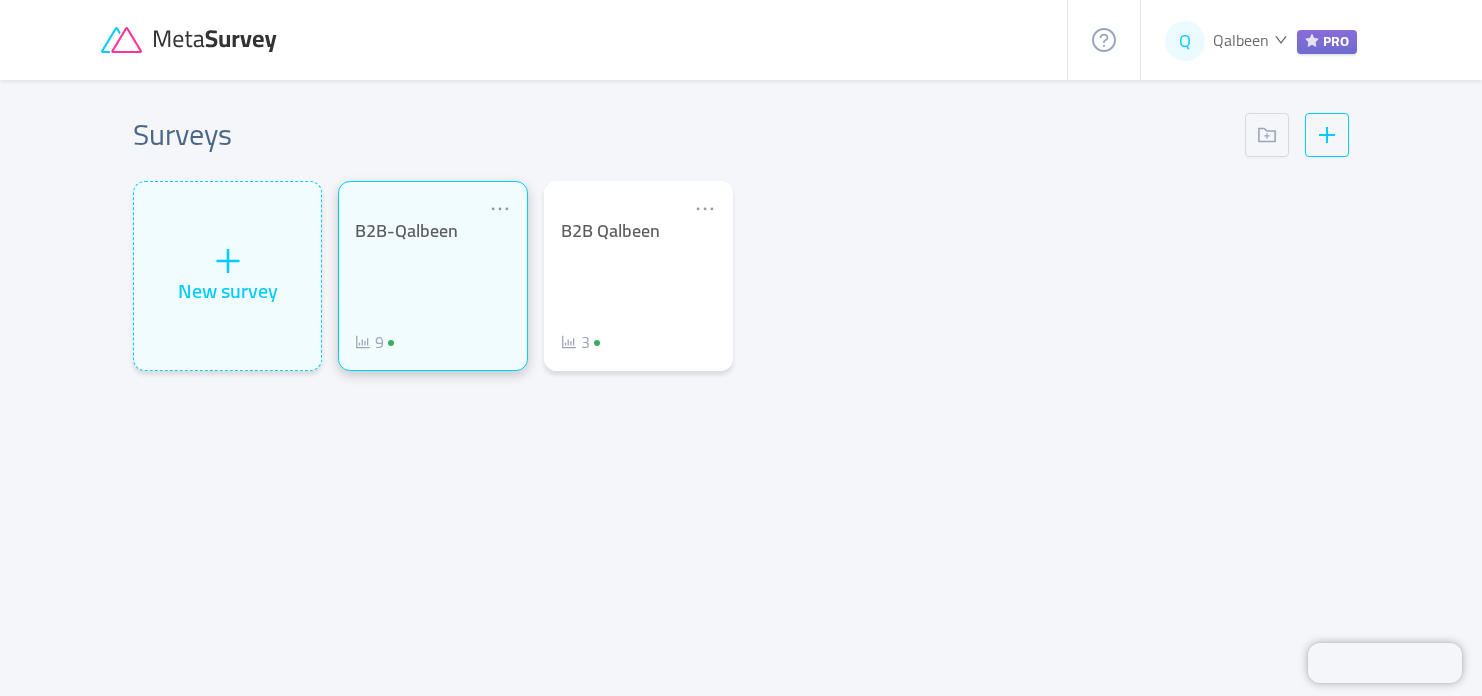 click on "B2B-Qalbeen  9" at bounding box center [432, 287] 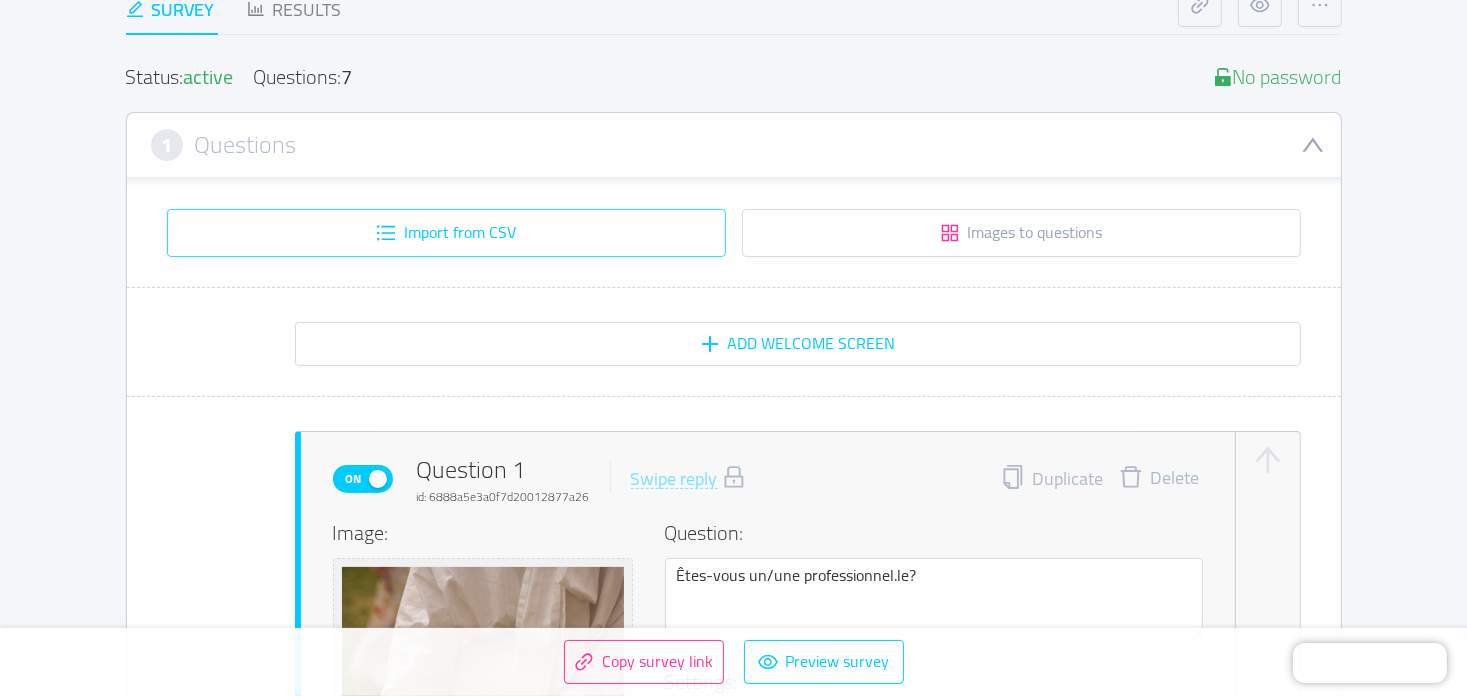 scroll, scrollTop: 0, scrollLeft: 0, axis: both 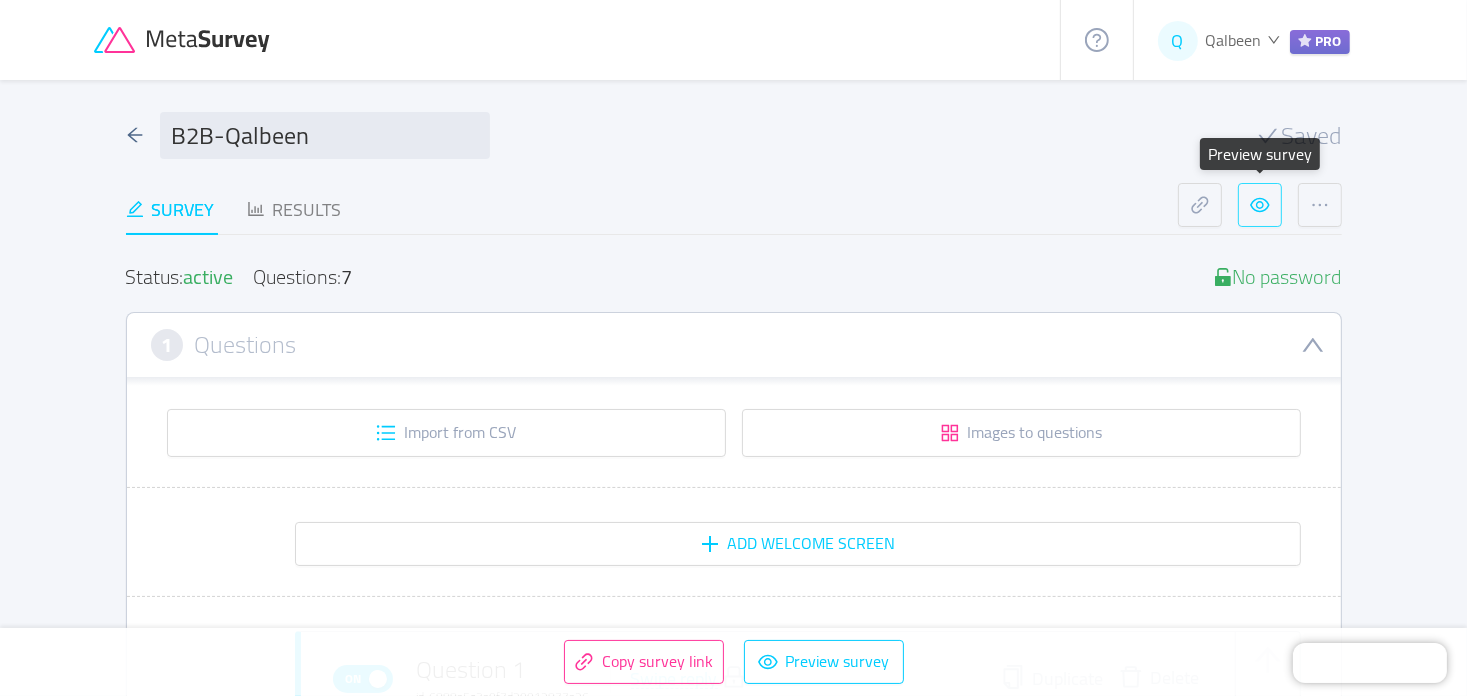 click at bounding box center [1260, 205] 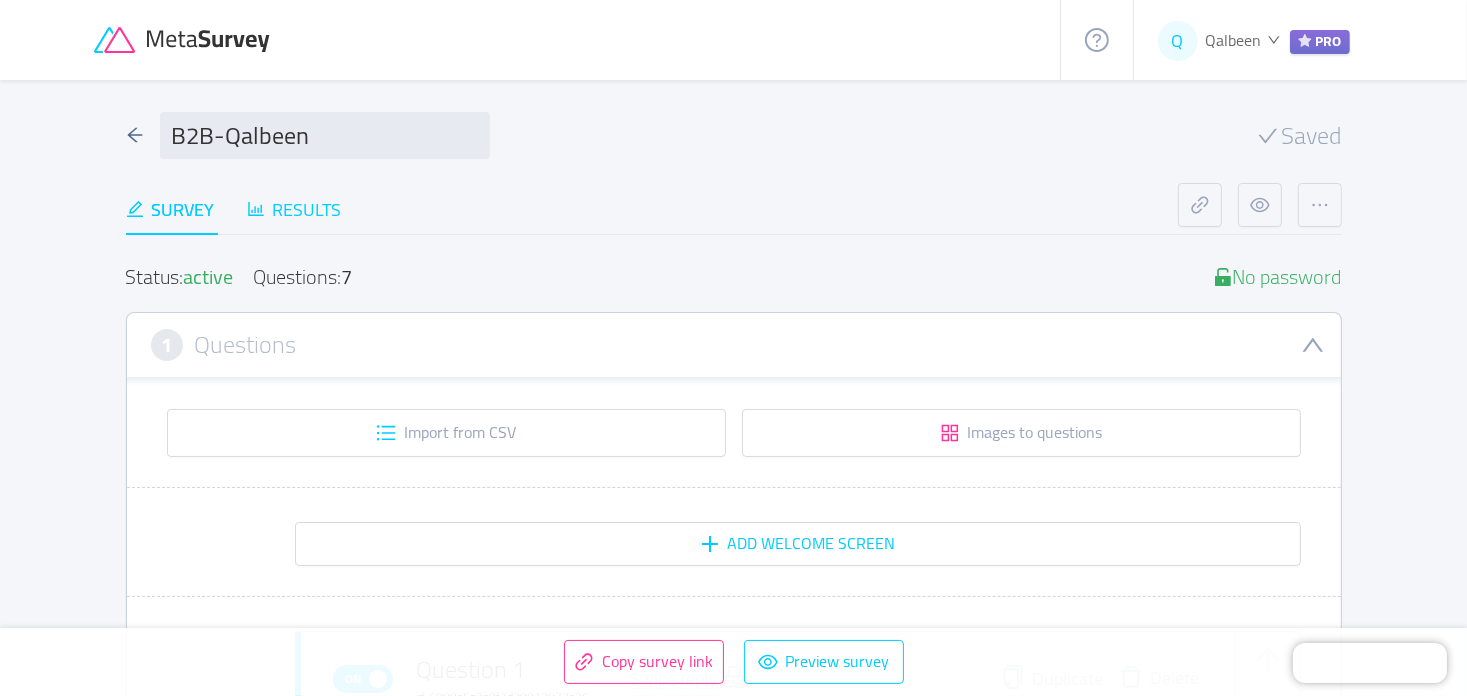 click on "Results" at bounding box center [294, 209] 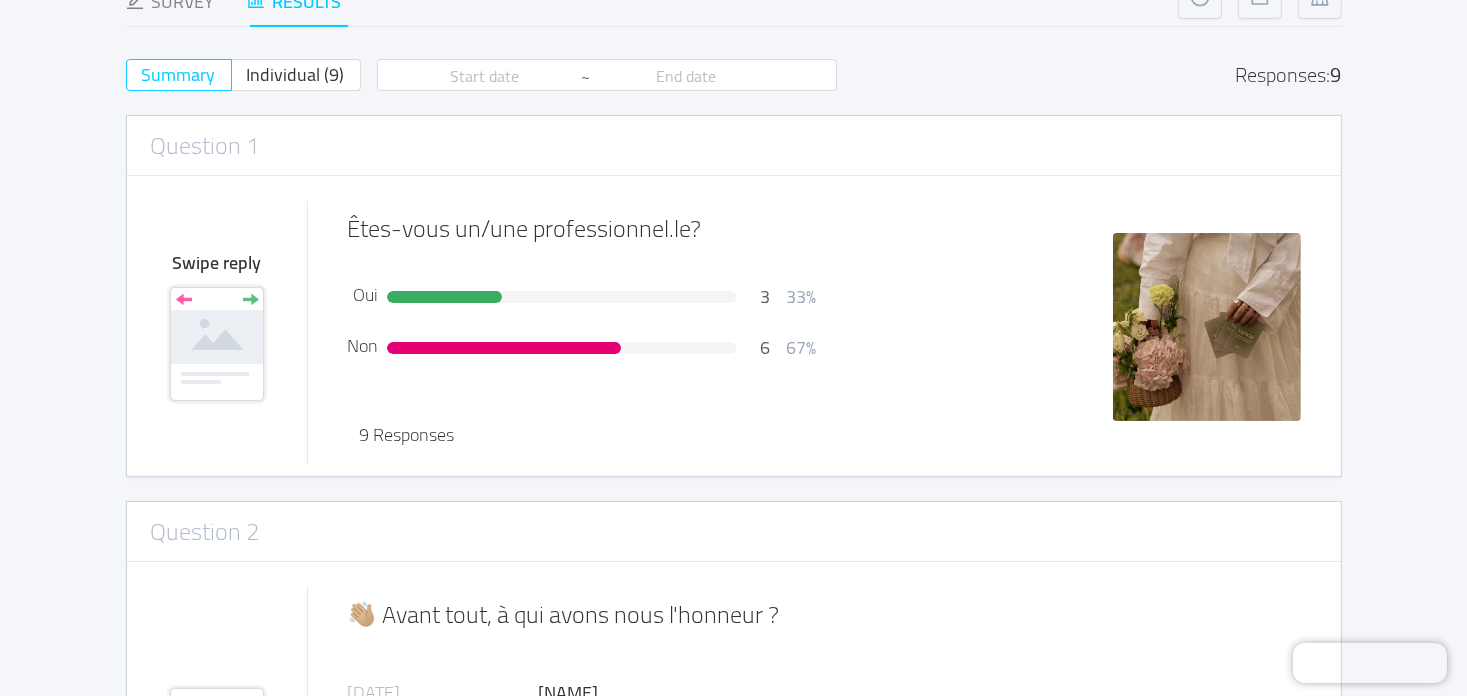 scroll, scrollTop: 0, scrollLeft: 0, axis: both 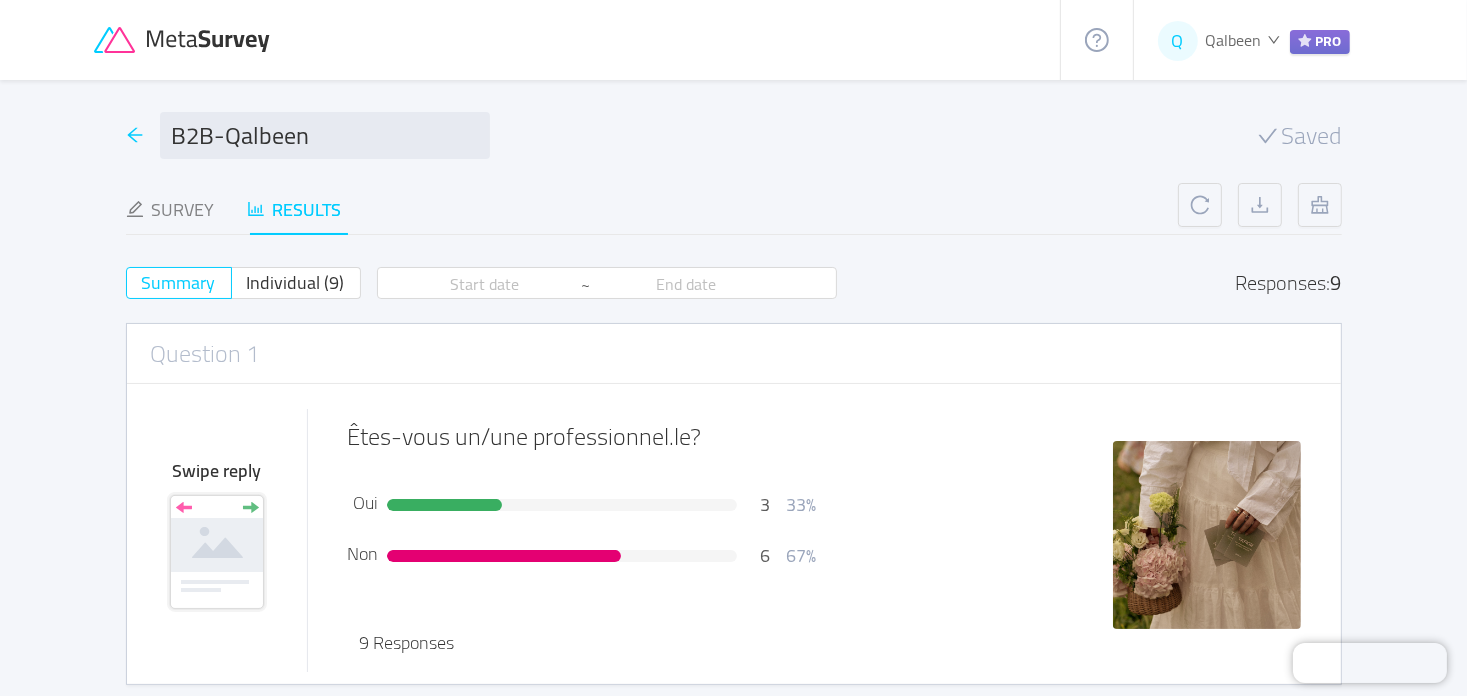 click 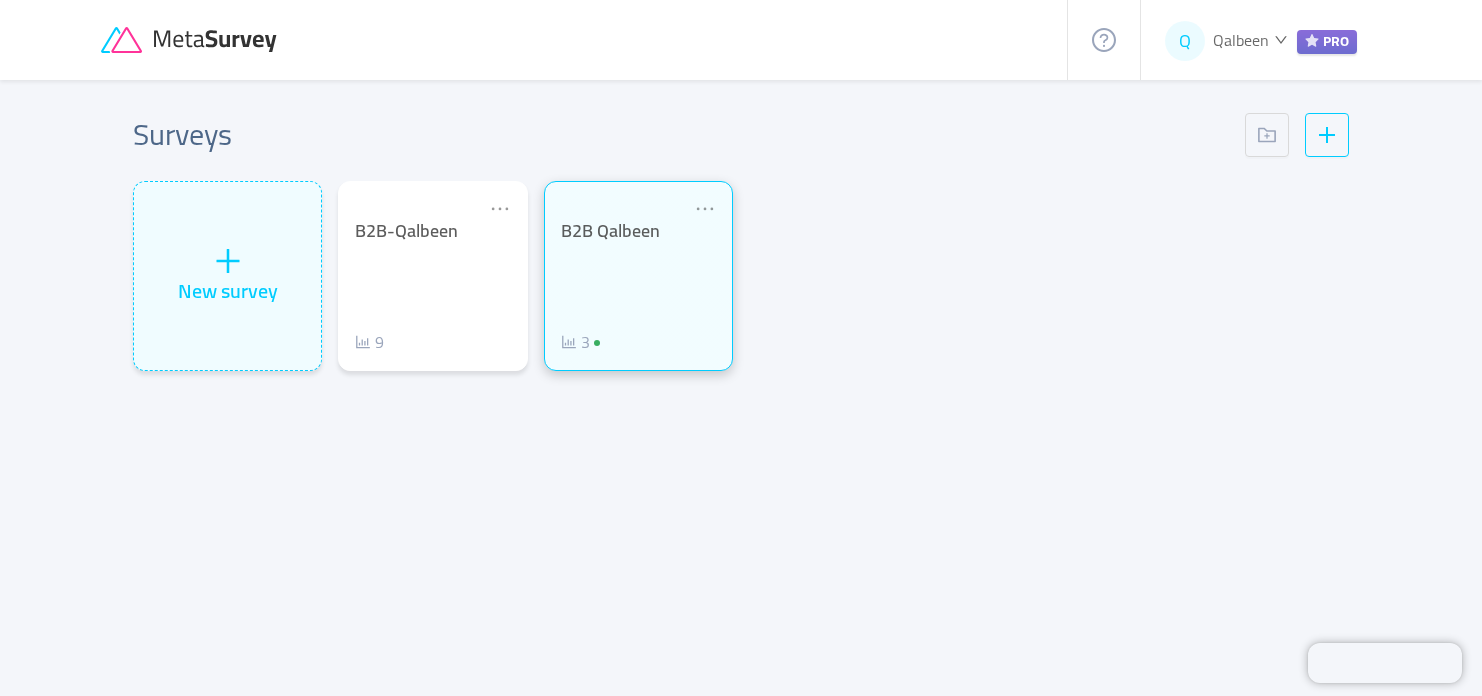 click on "B2B Qalbeen  3" at bounding box center [638, 287] 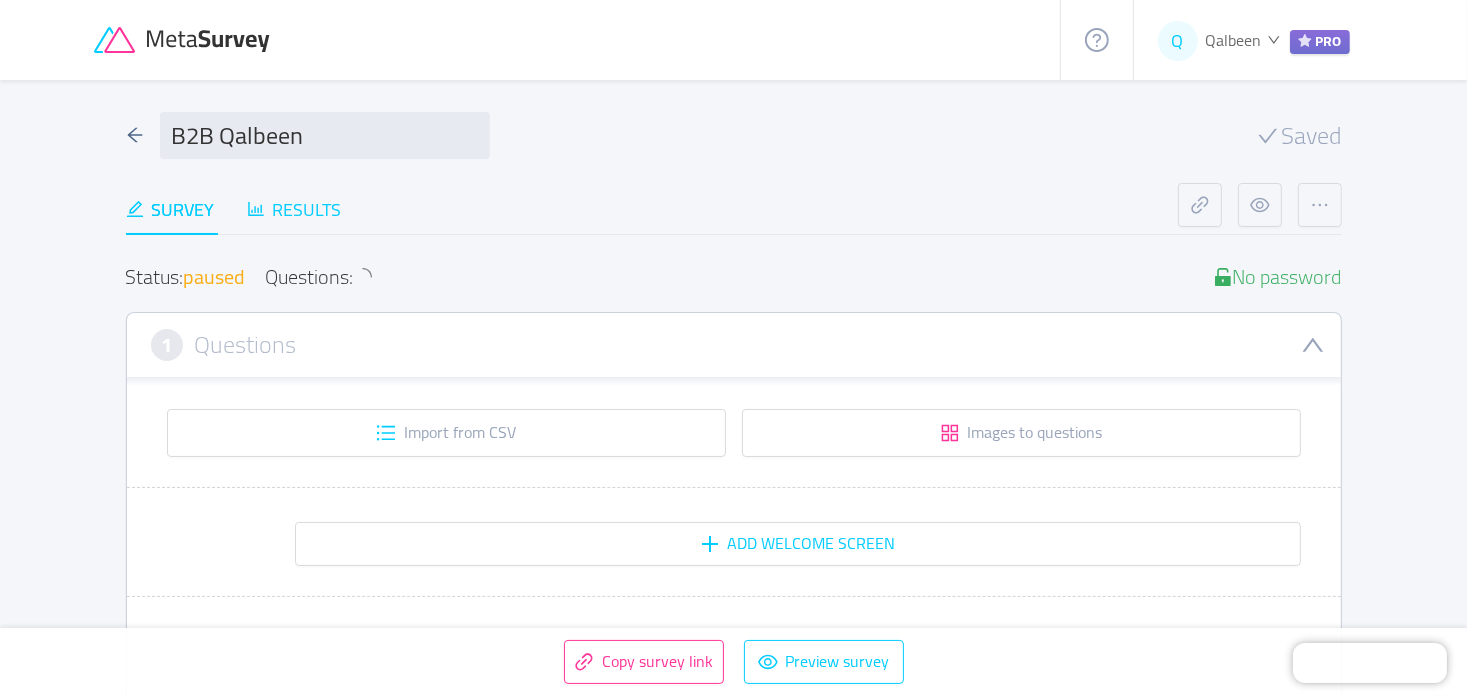 click on "Results" at bounding box center [294, 209] 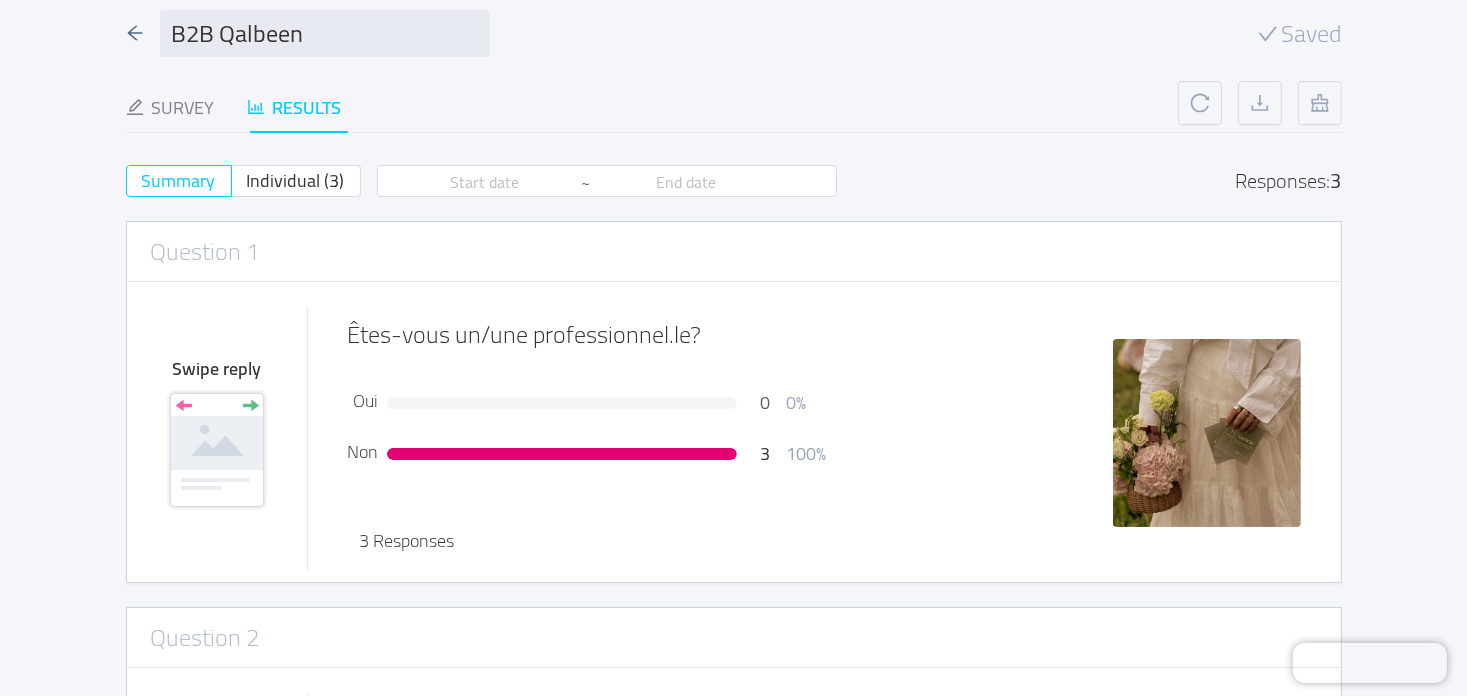 scroll, scrollTop: 0, scrollLeft: 0, axis: both 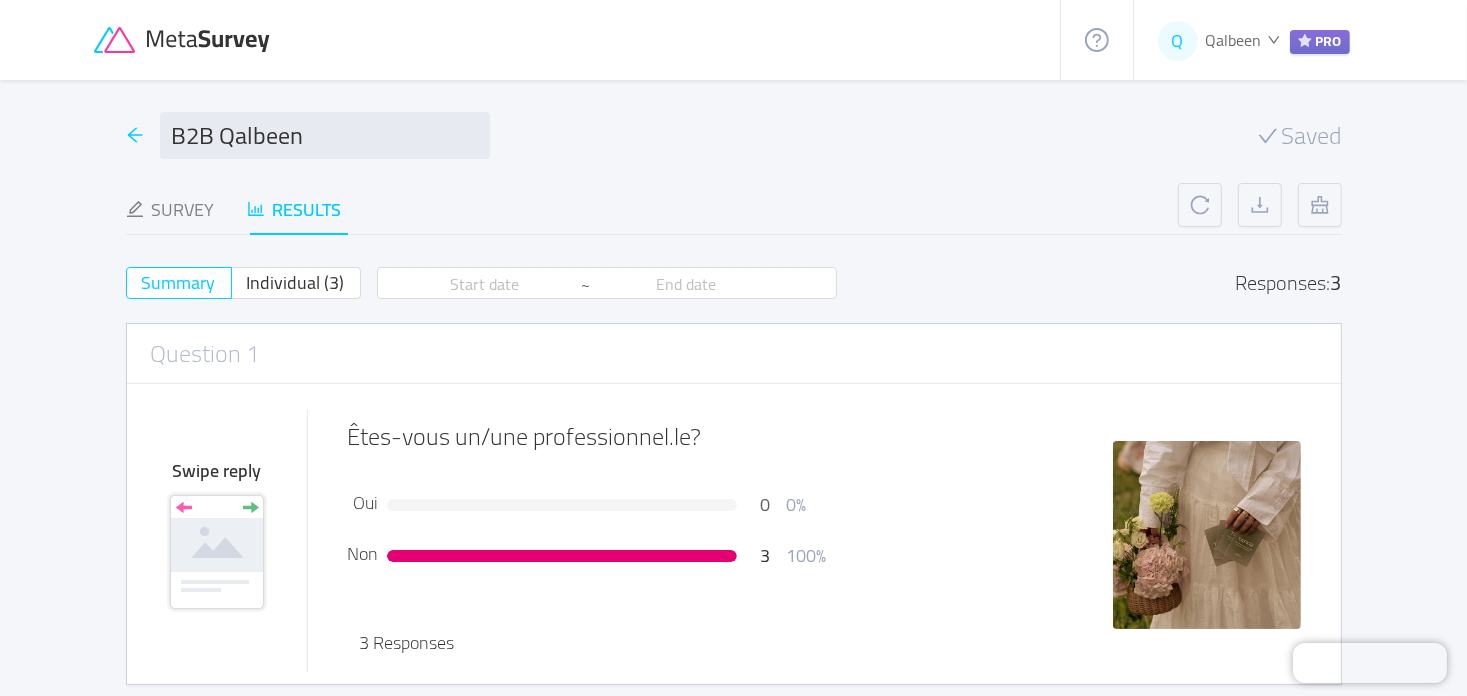 click 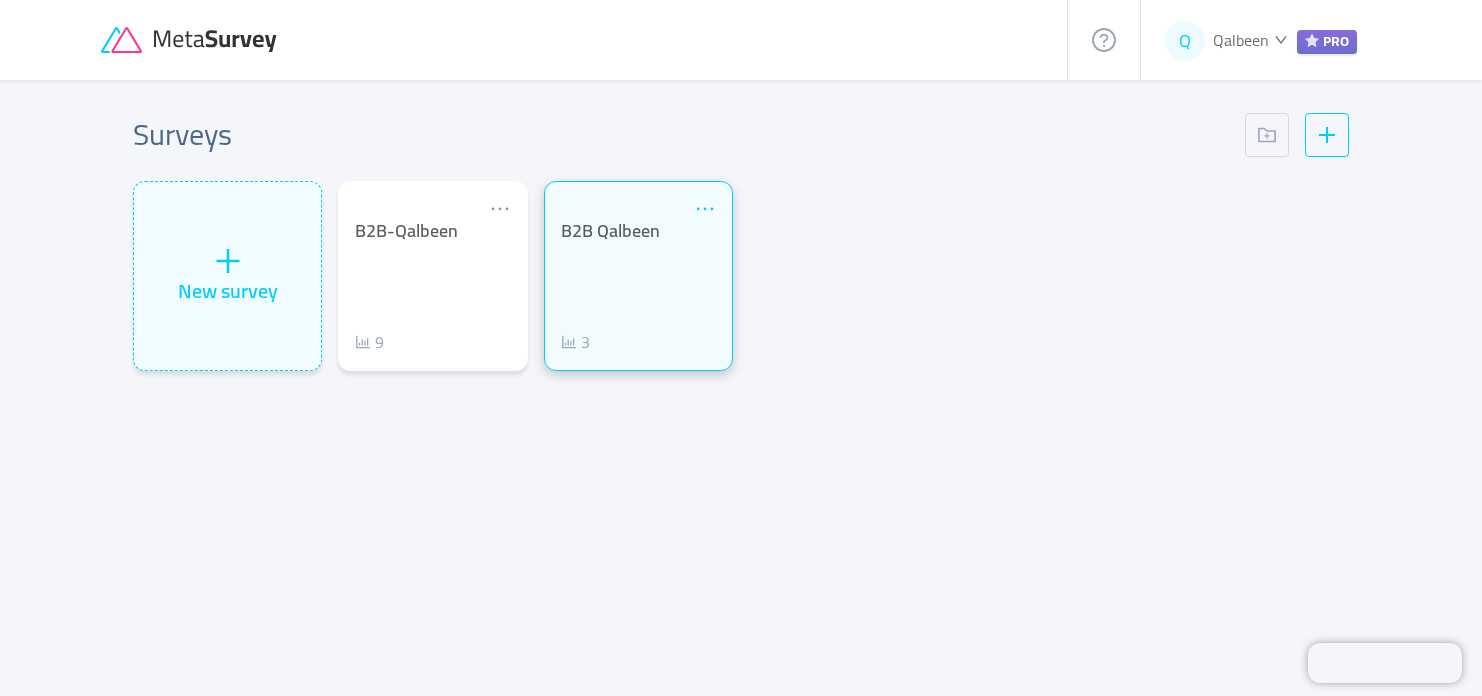 click 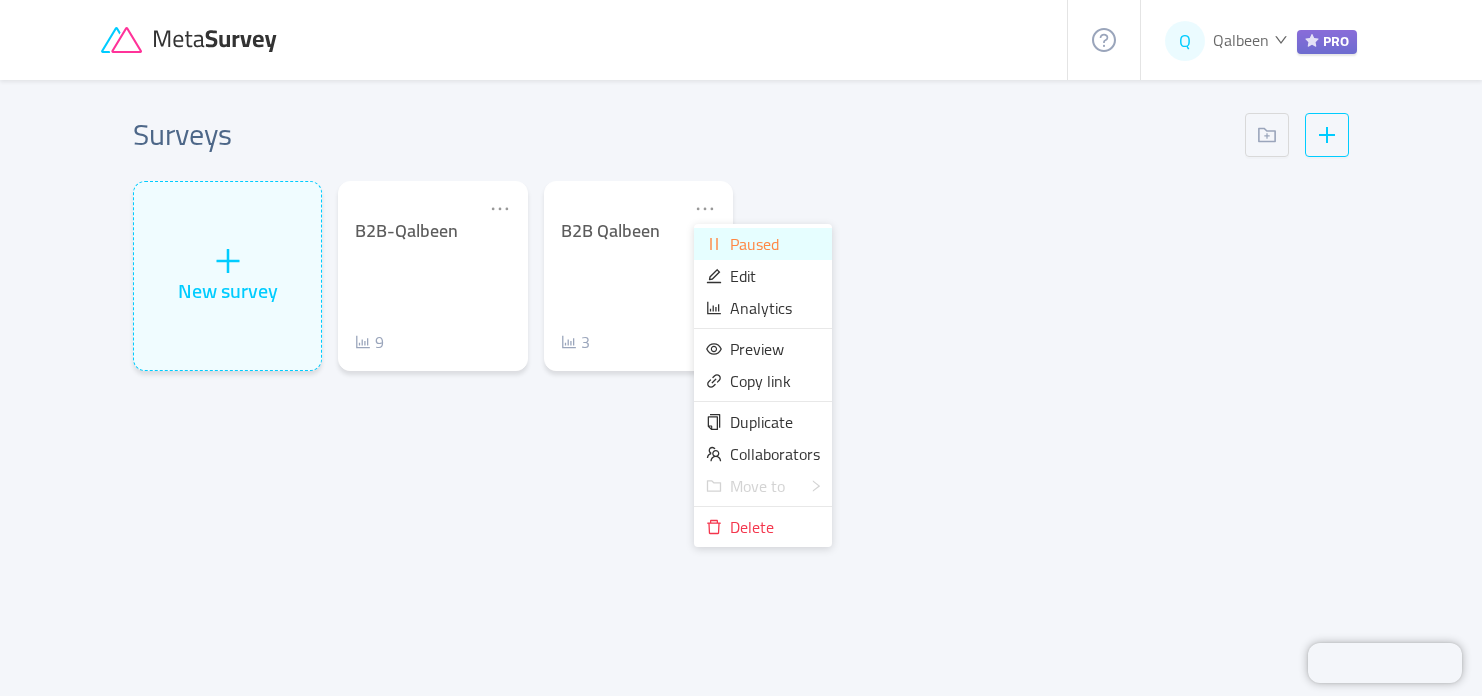 click on "Paused" at bounding box center (754, 244) 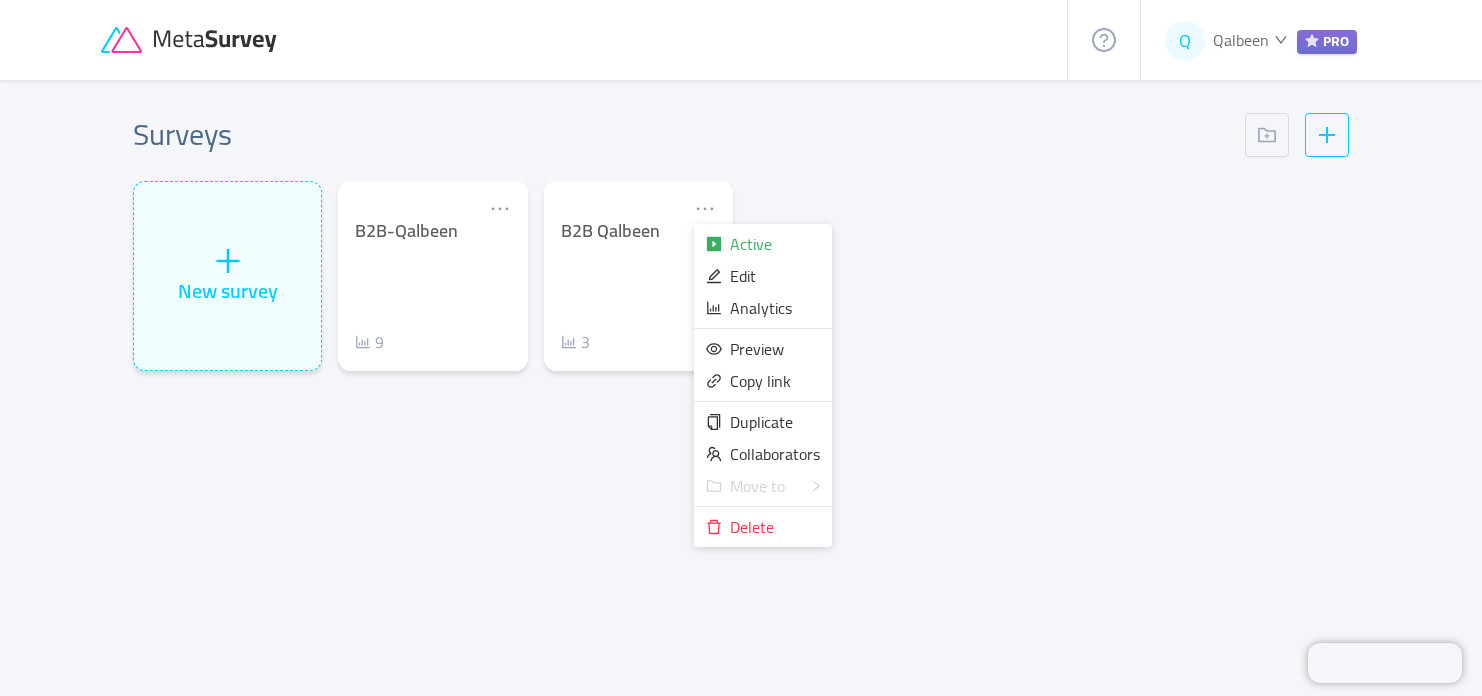 click on "New survey  B2B-Qalbeen  9  B2B Qalbeen  3" at bounding box center [741, 284] 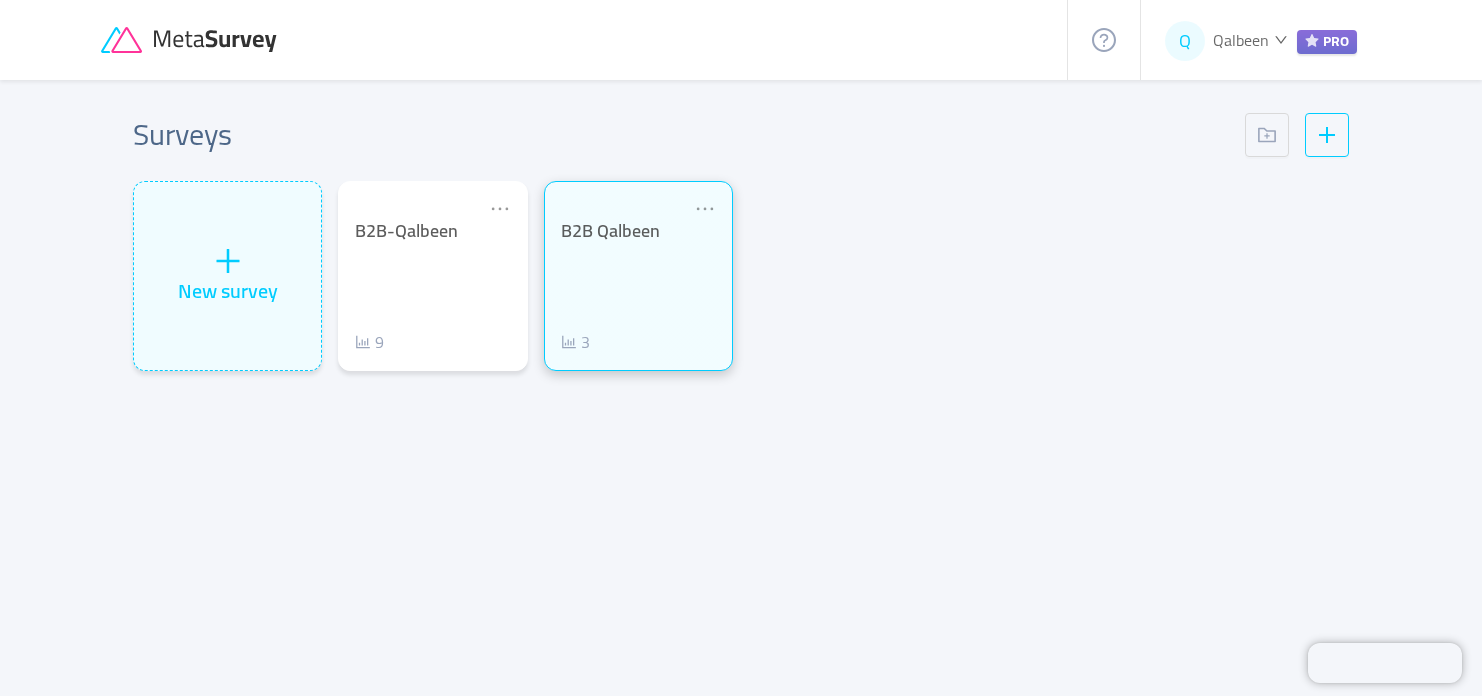 click on "B2B Qalbeen  3" at bounding box center [638, 287] 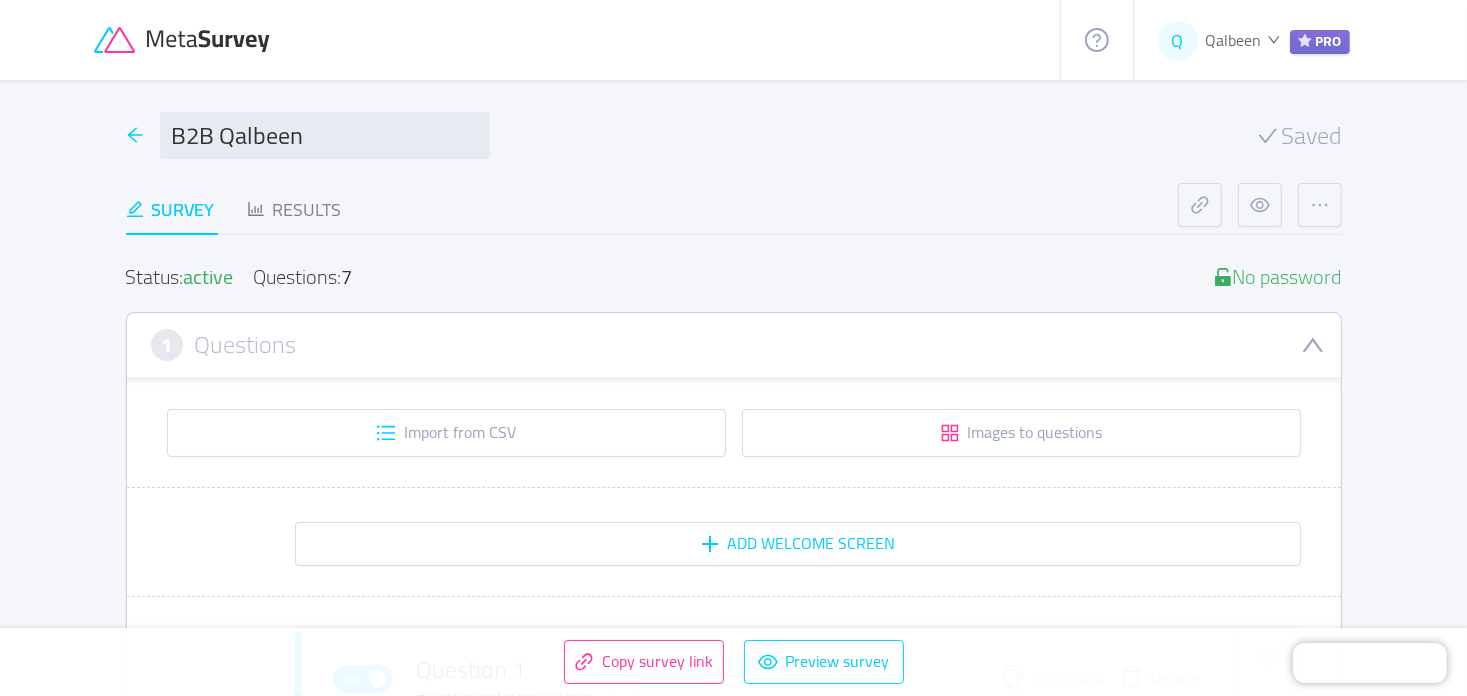 click 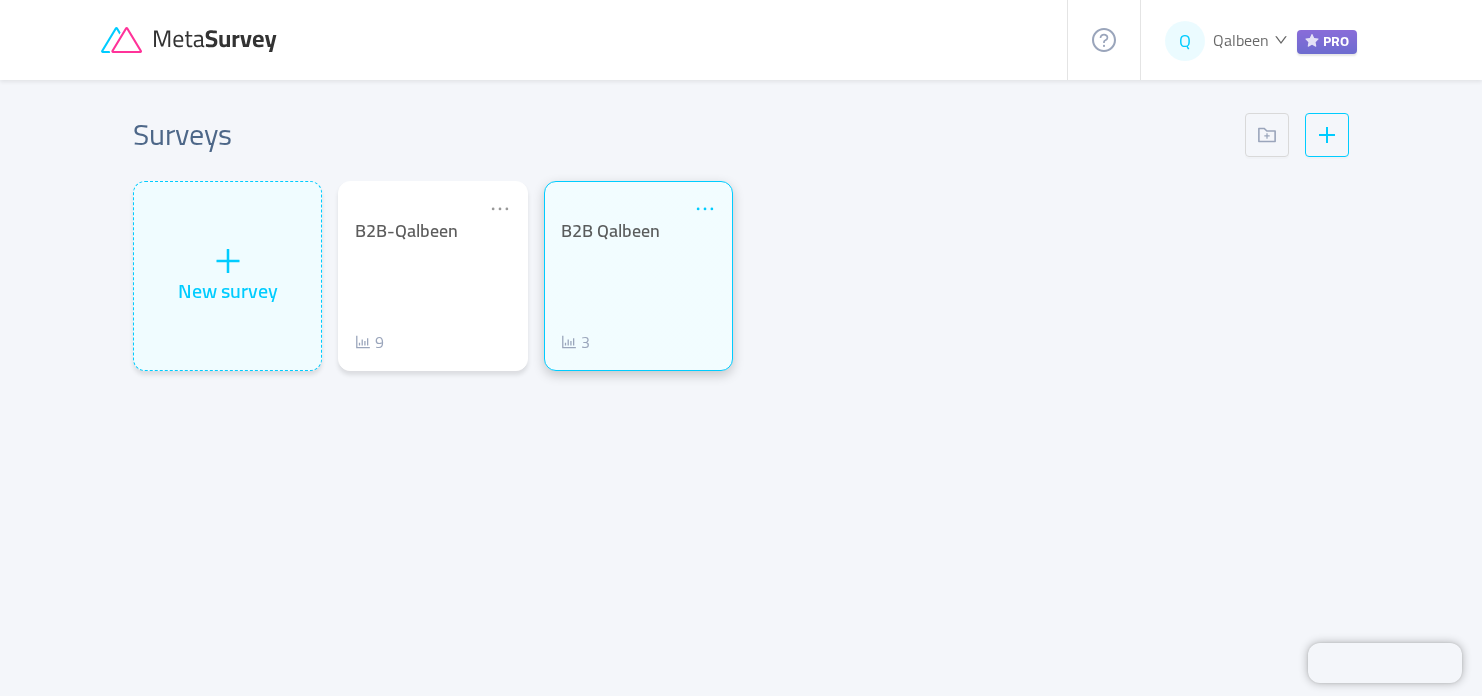 click 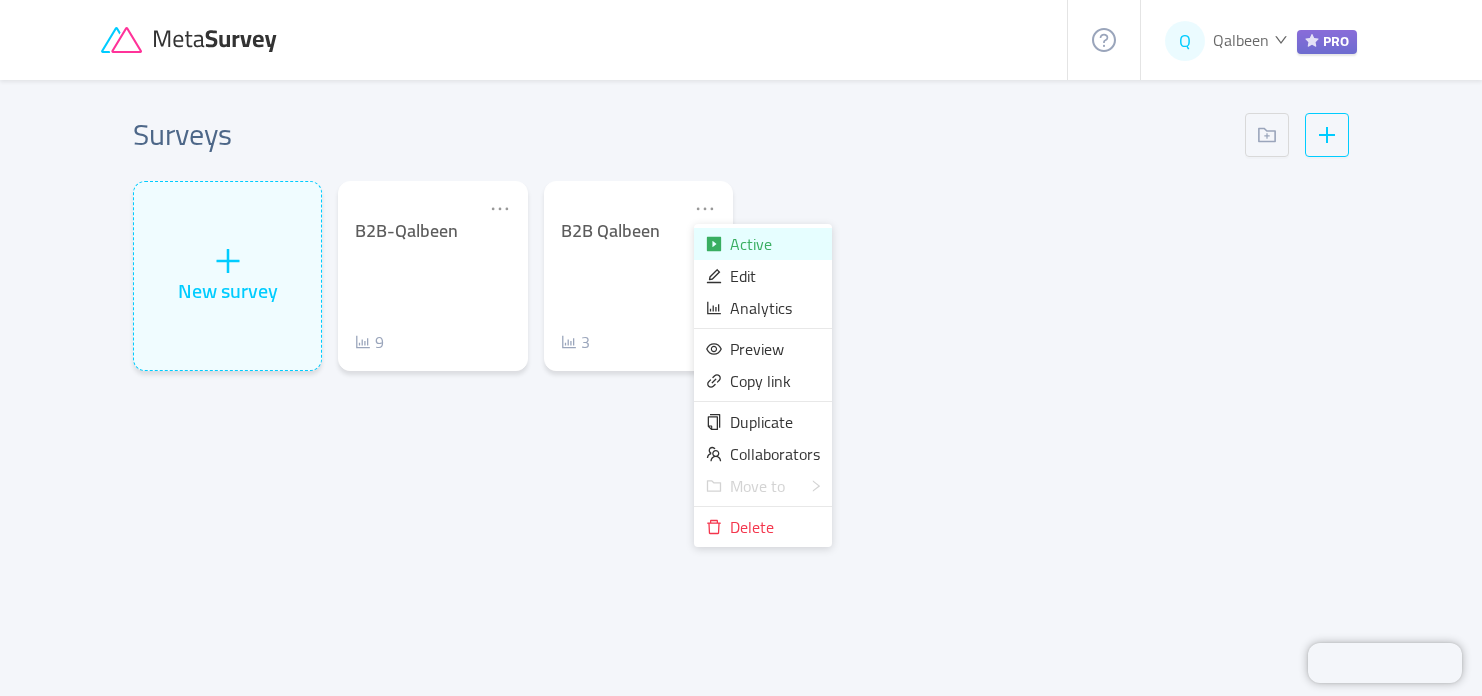 click on "Active" at bounding box center [751, 244] 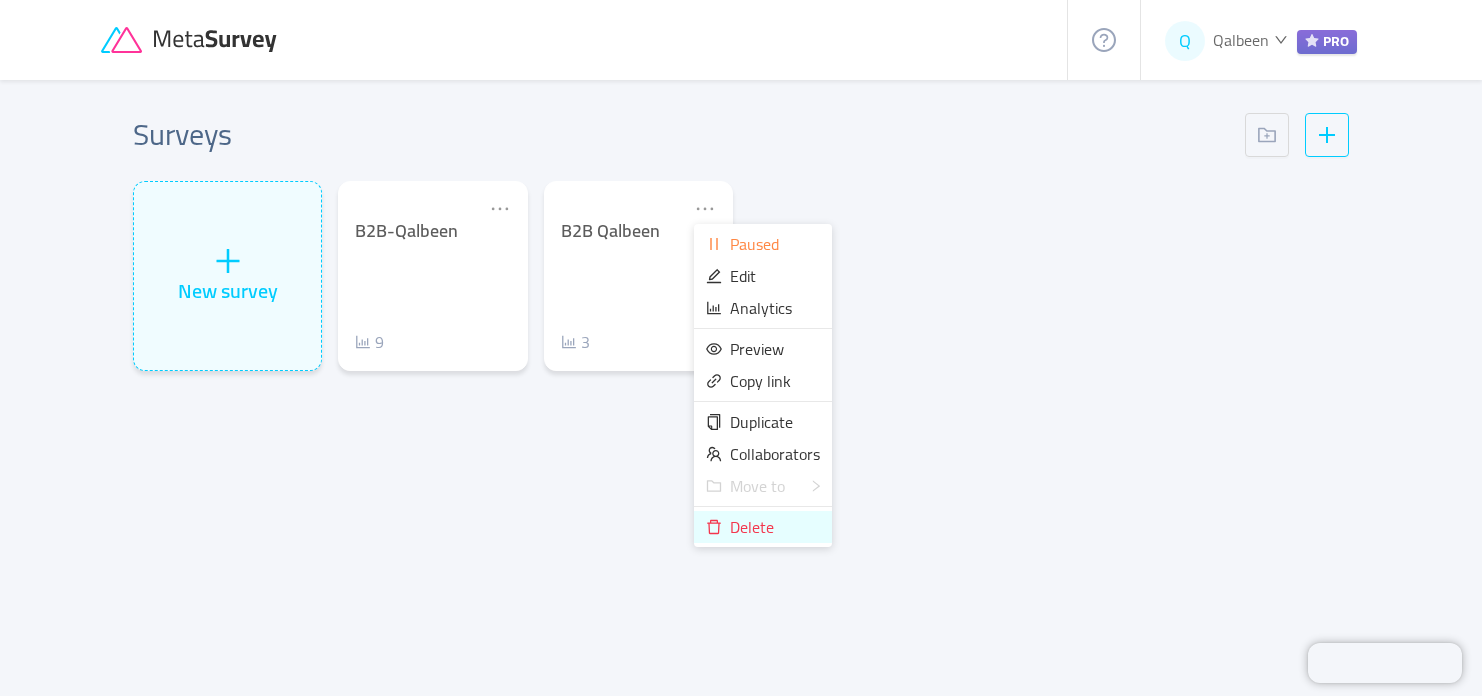 click on "Delete" at bounding box center (752, 527) 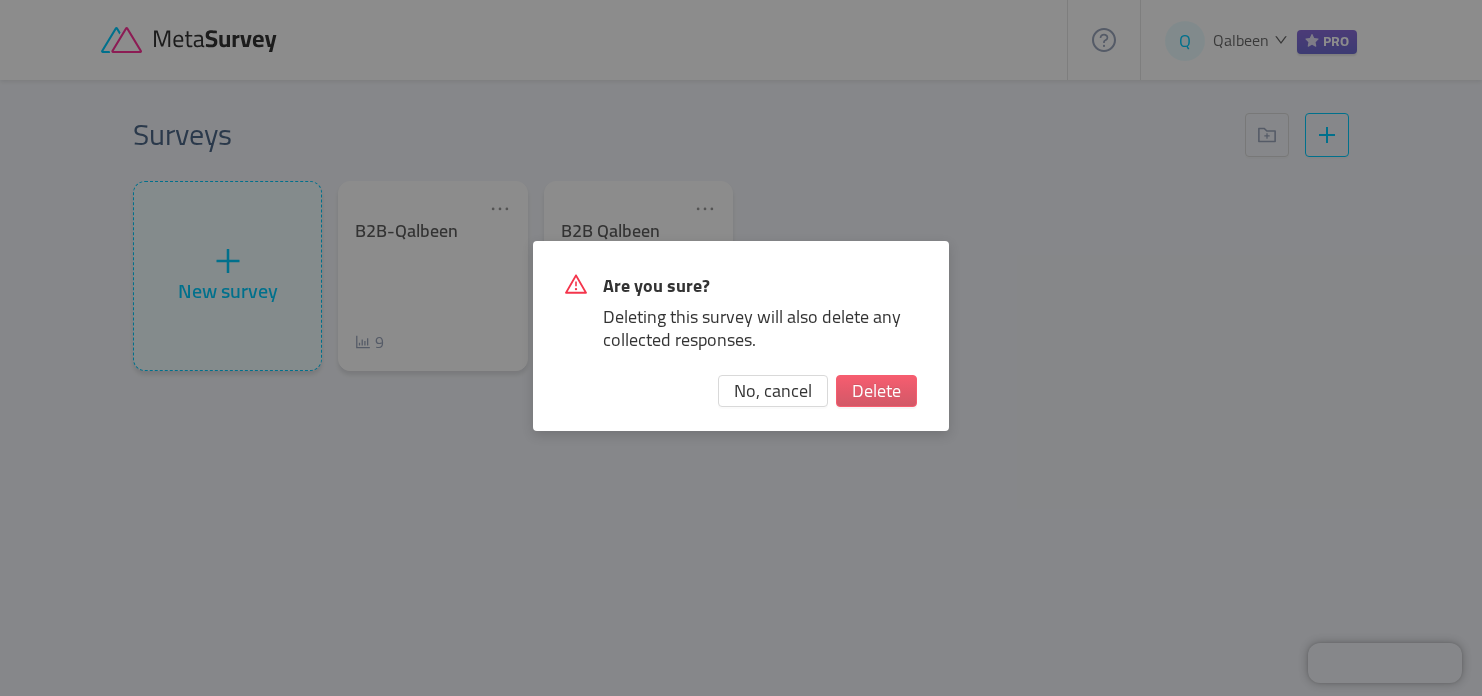 click on "Delete" at bounding box center [876, 391] 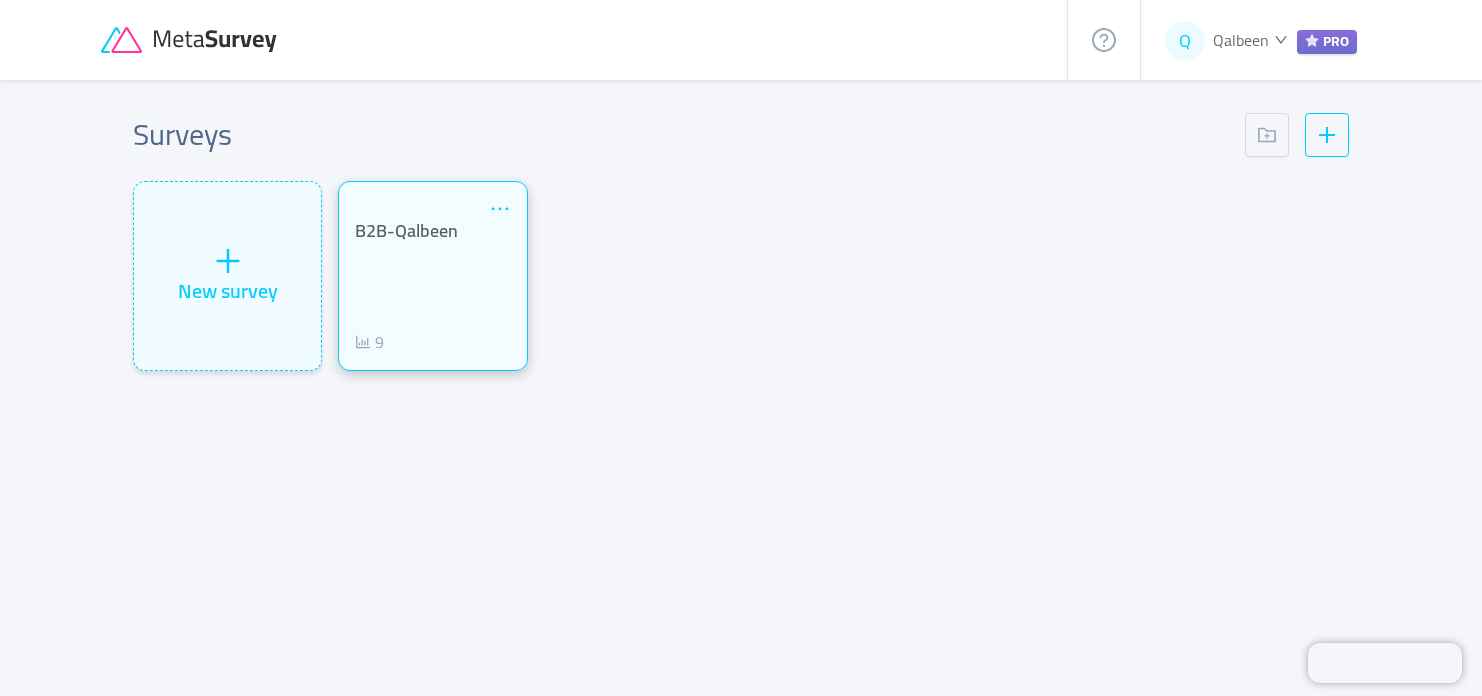 click on "B2B-Qalbeen  9" at bounding box center [432, 276] 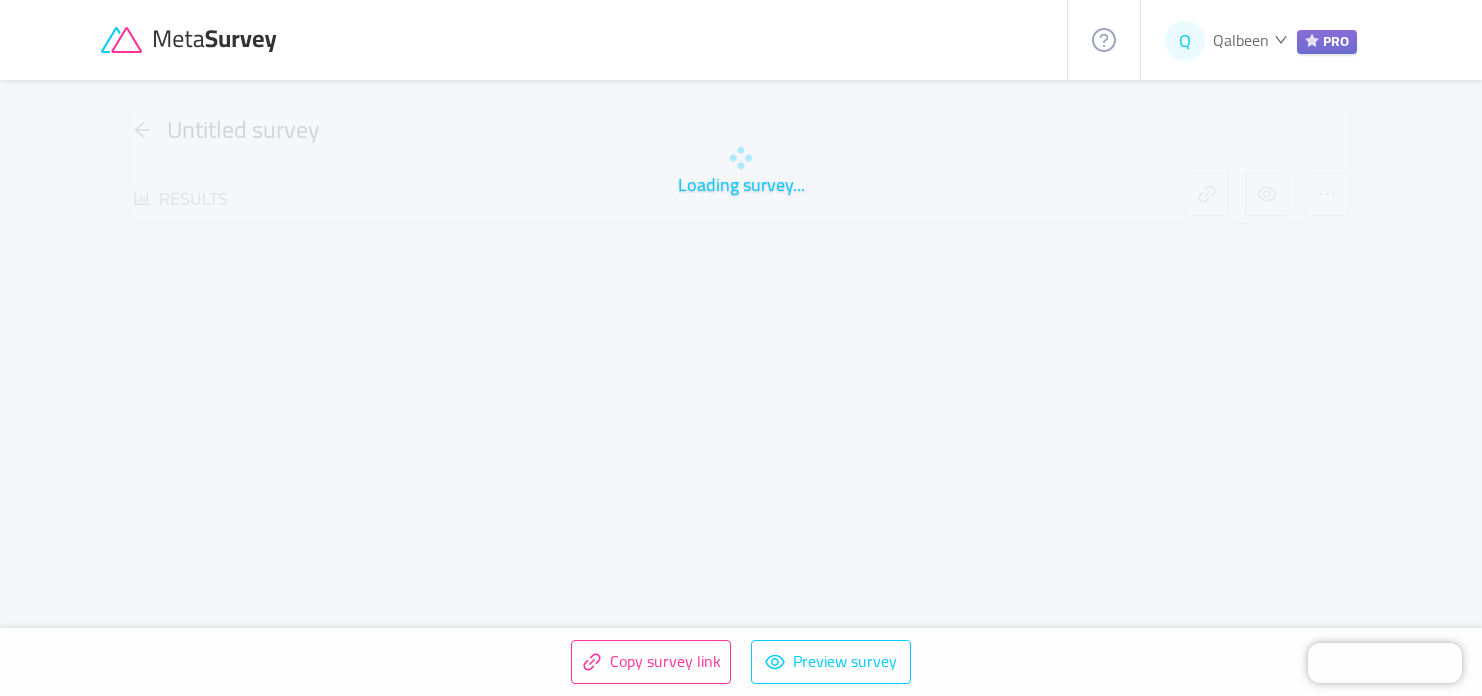 click on "Loading survey..." at bounding box center [741, 168] 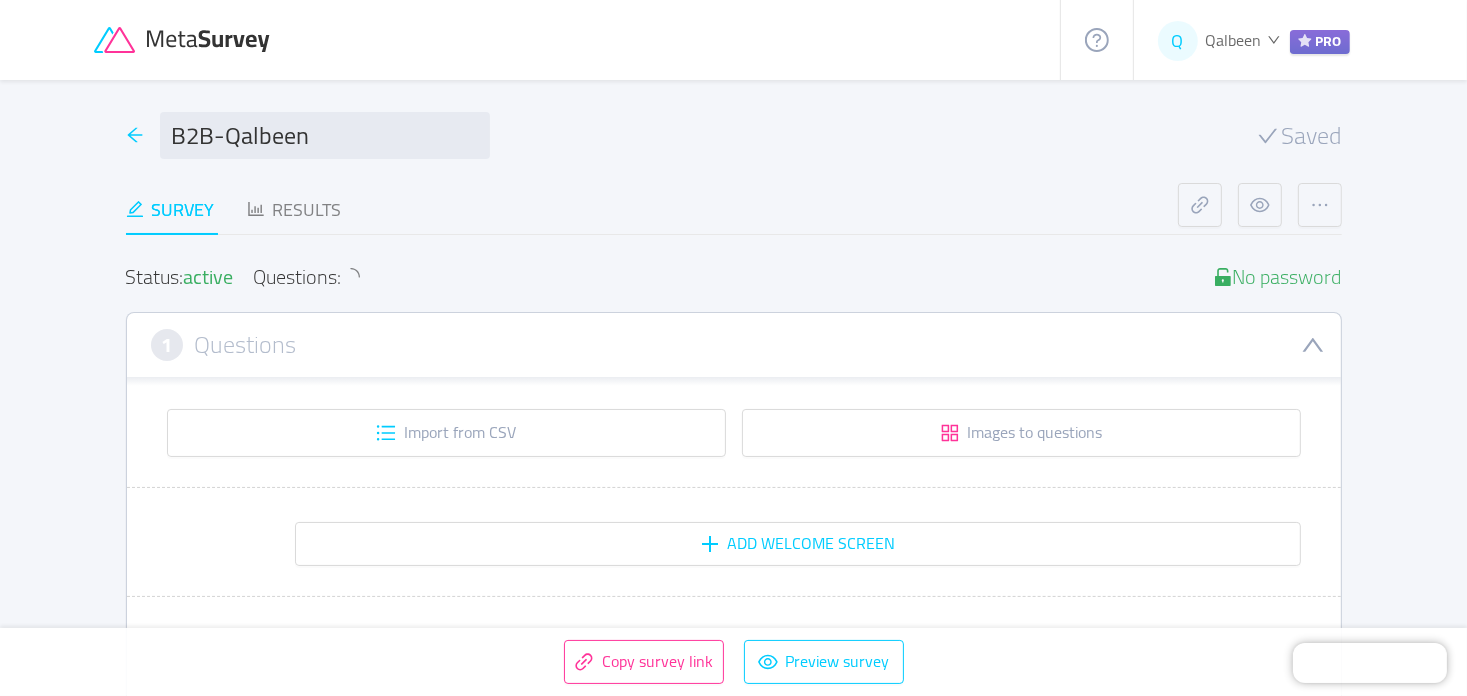 click 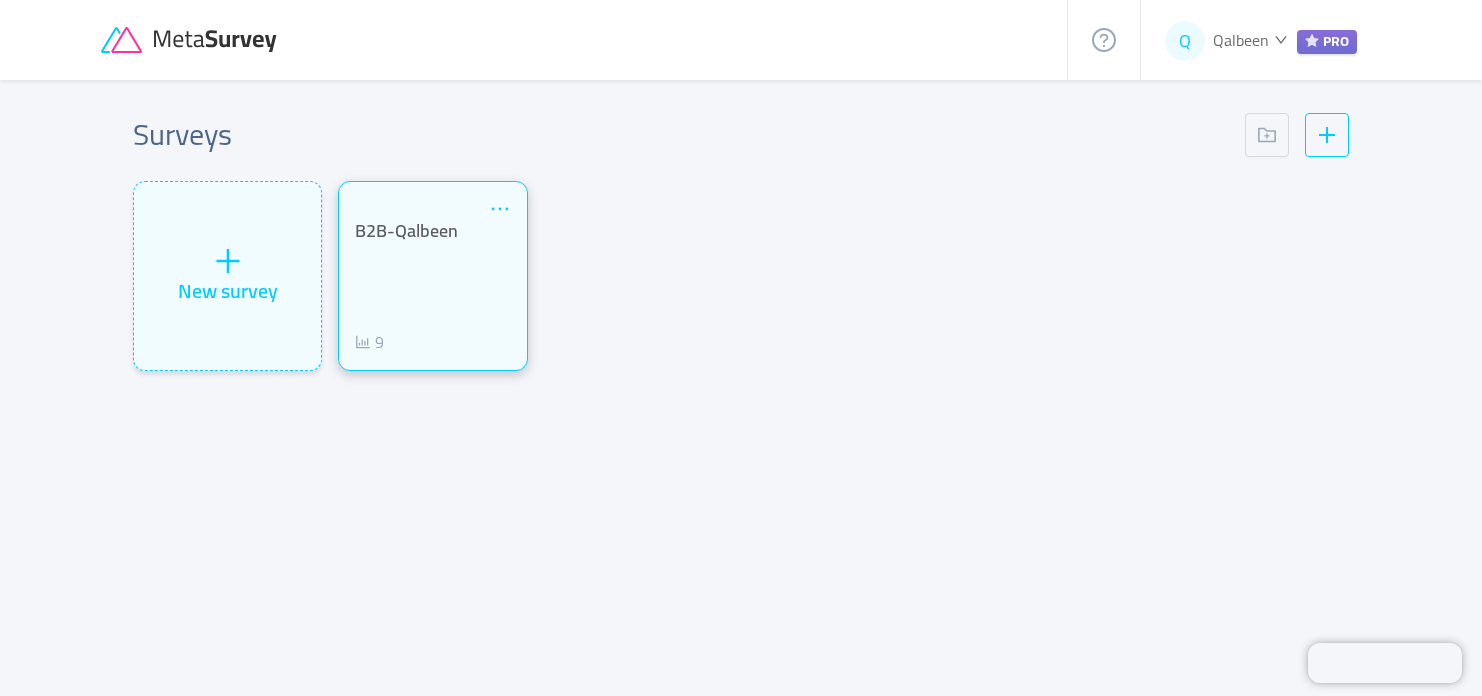 click 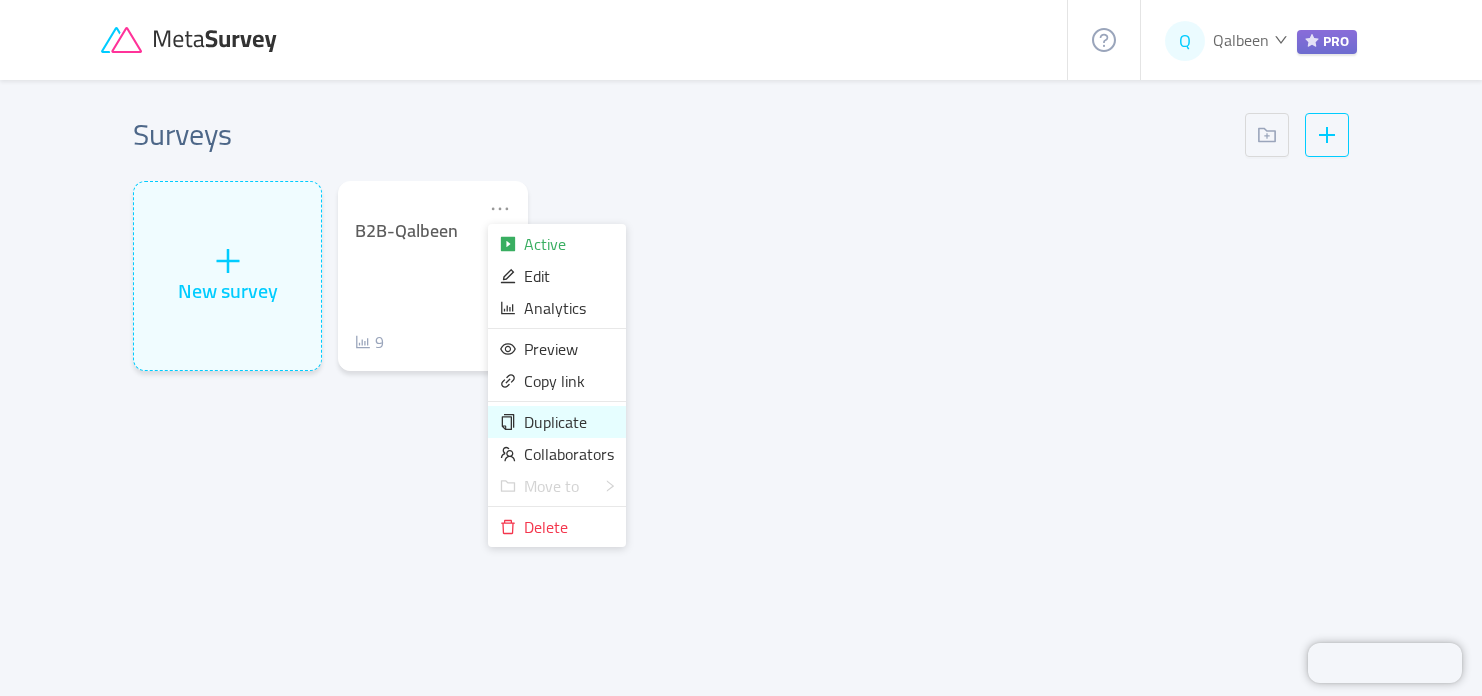 click on "Duplicate" at bounding box center (555, 422) 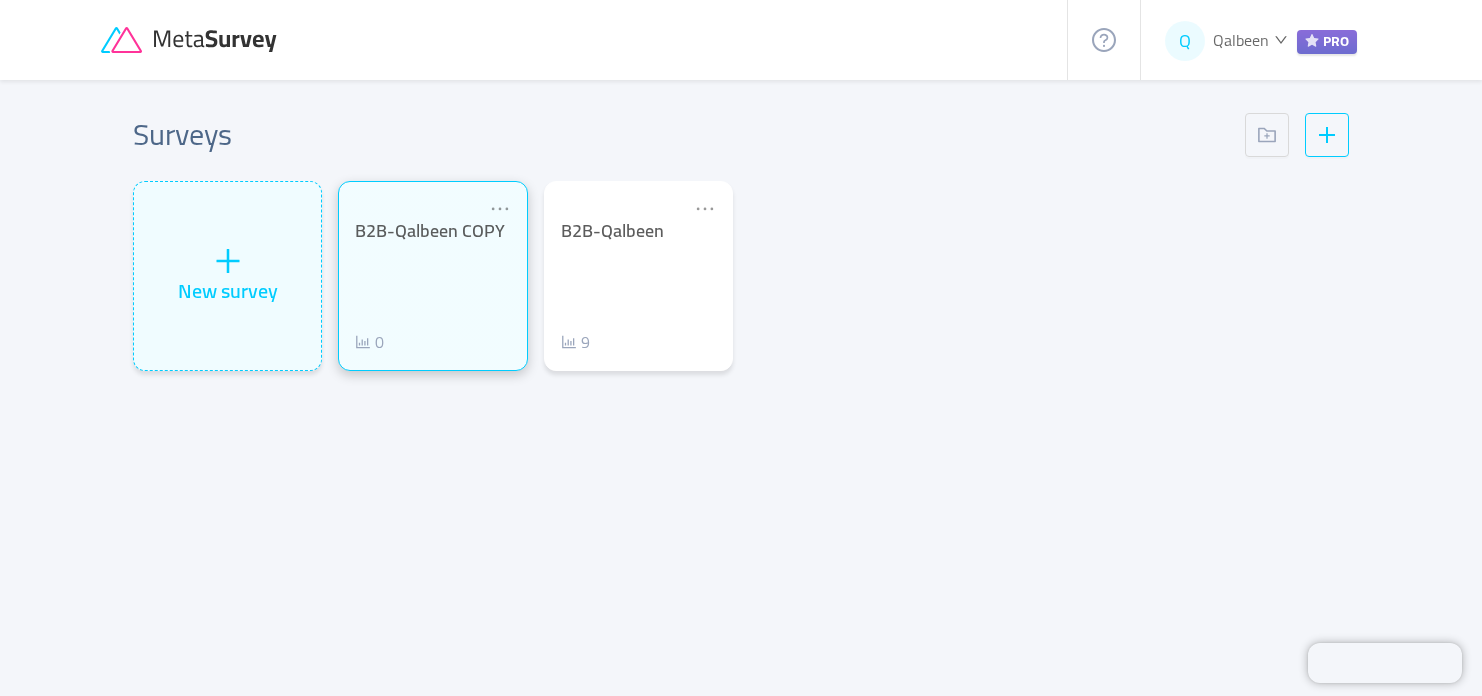 click on "B2B-Qalbeen COPY  0" at bounding box center (432, 287) 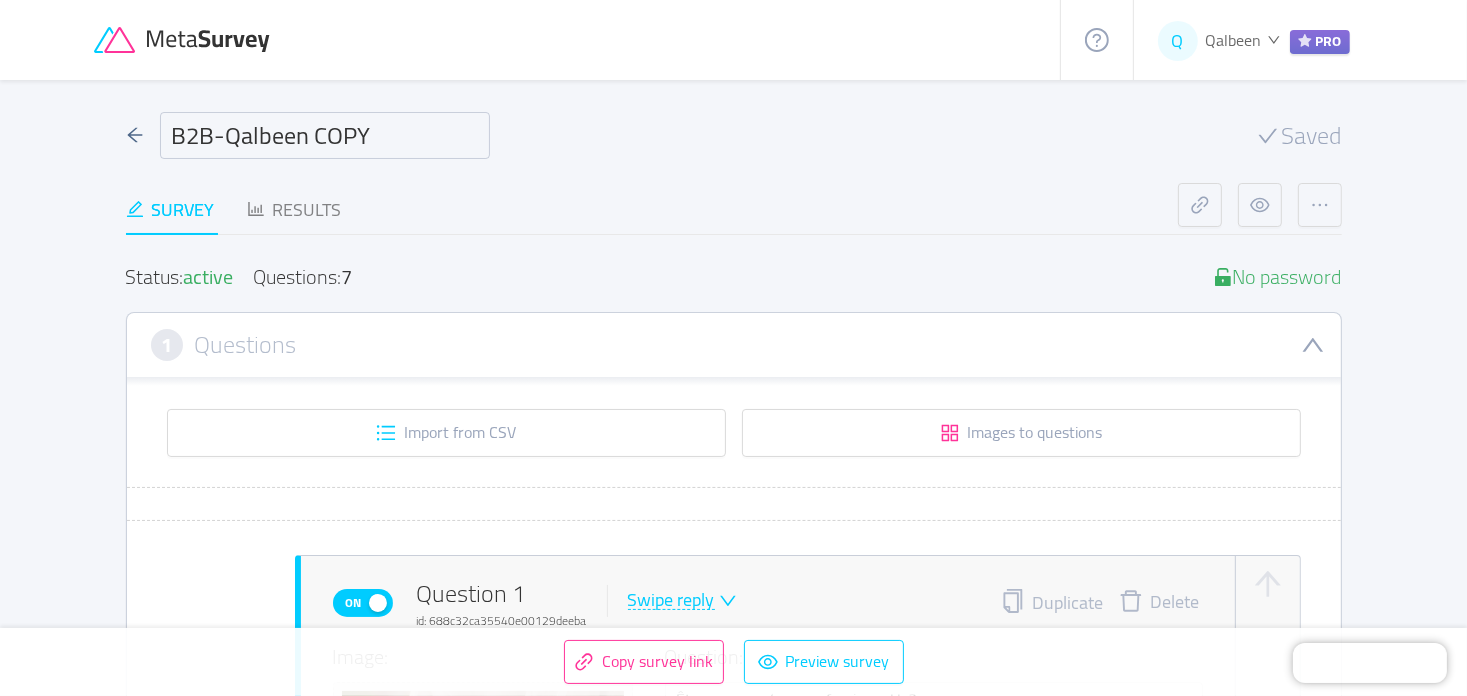 click on "B2B-Qalbeen COPY" at bounding box center (325, 135) 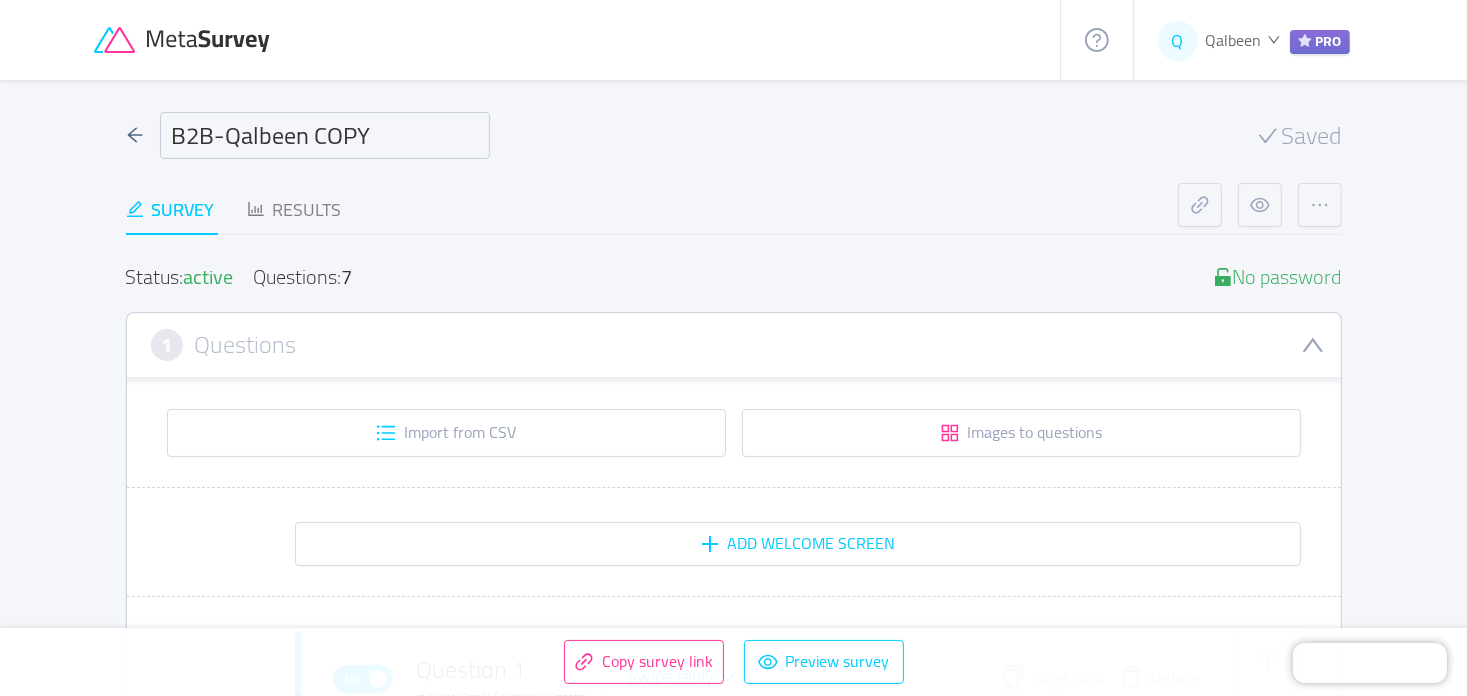 type 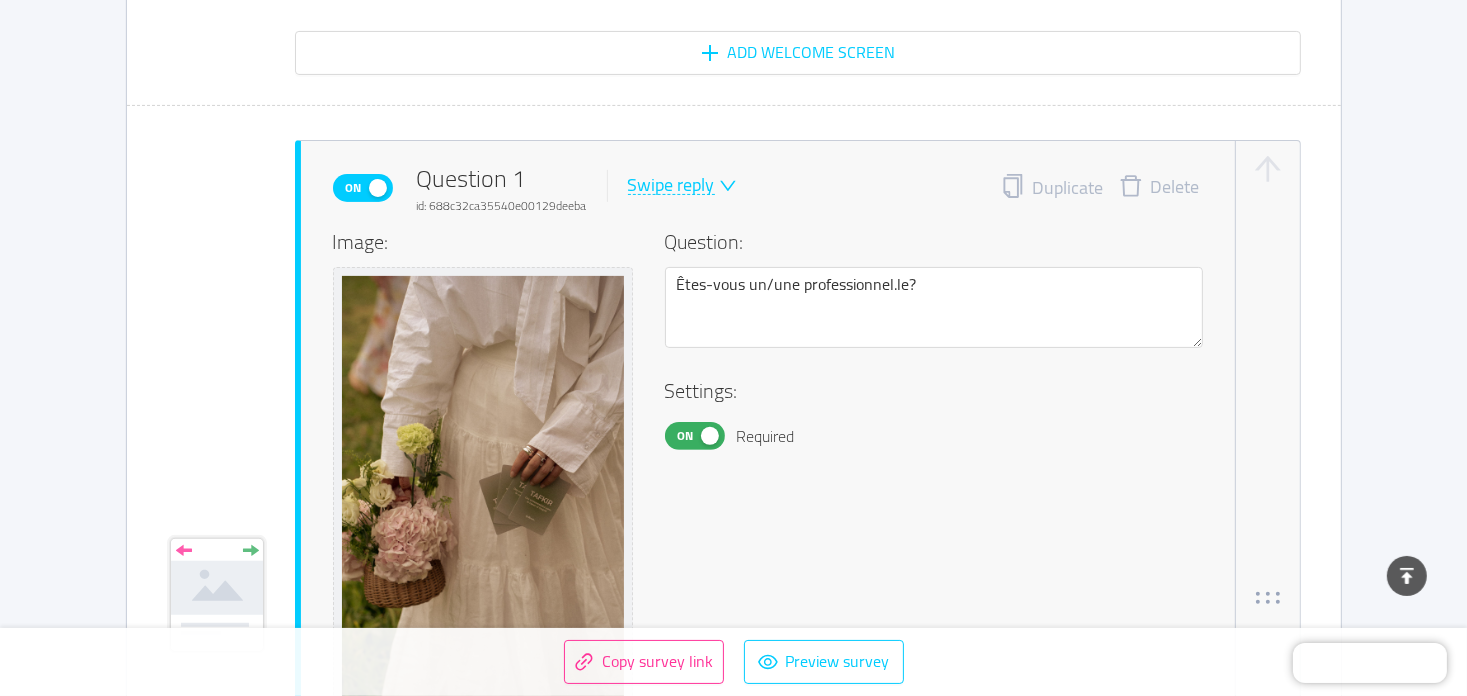 scroll, scrollTop: 500, scrollLeft: 0, axis: vertical 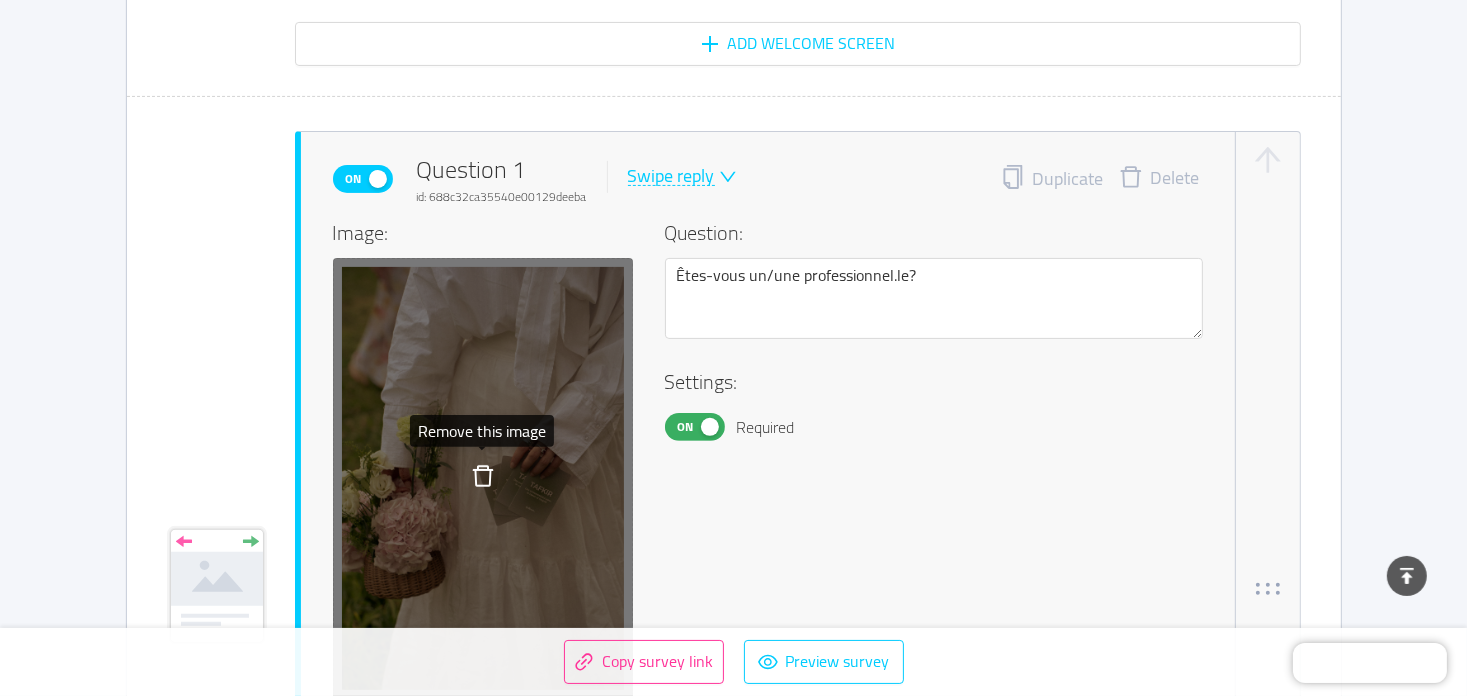 type on "B2B-LLC" 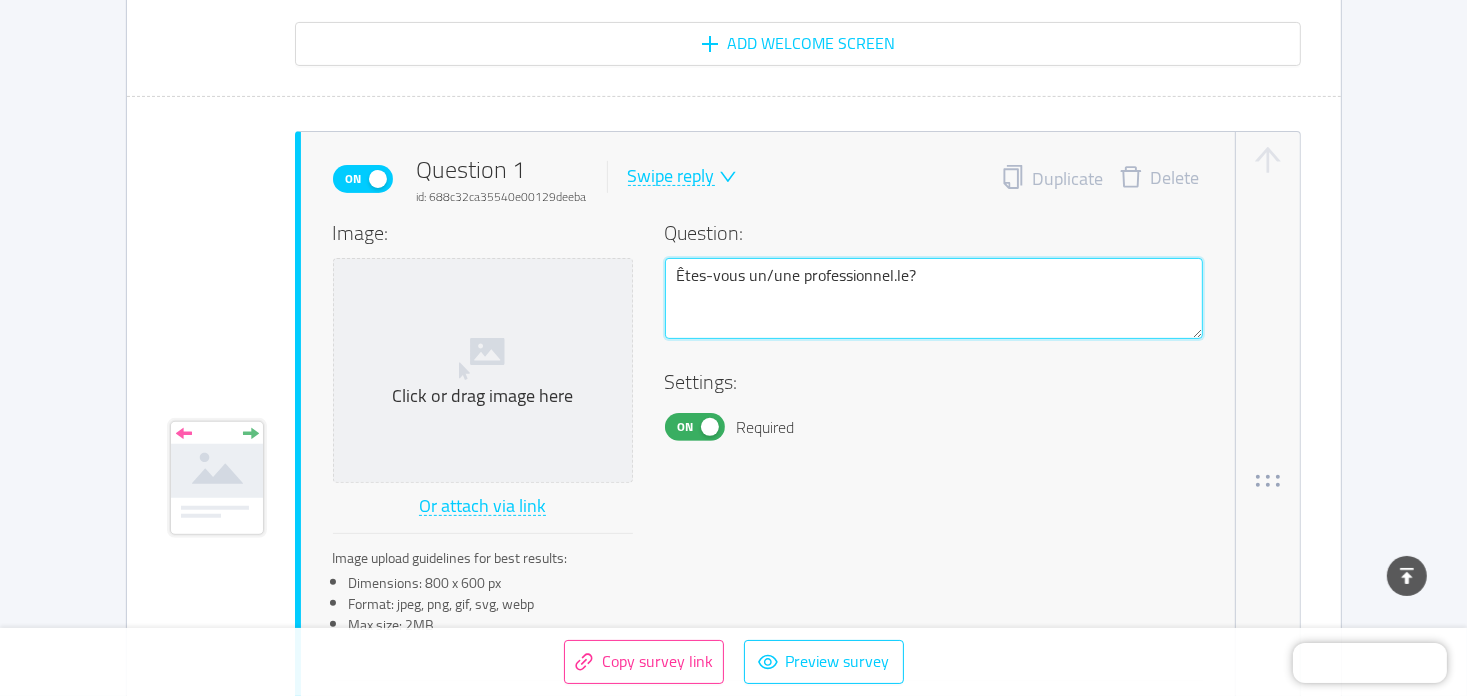 click on "Êtes-vous un/une professionnel.le?" at bounding box center (934, 299) 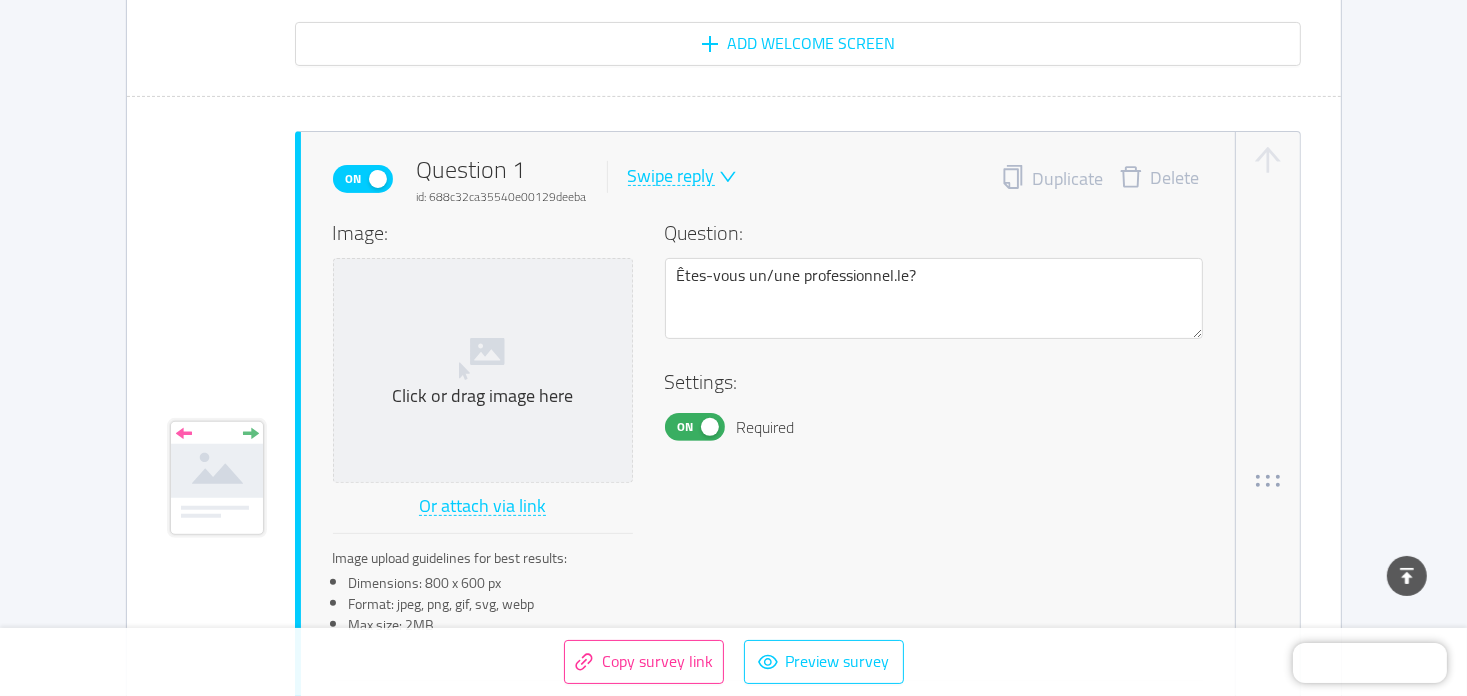 click on "Import from CSV Images to questions Add Welcome screen On  Question 1  id: 688c32ca35540e00129deeba  Swipe reply  Duplicate Delete Image:    Click or drag image here  Or attach via link Image upload guidelines for best results: Dimensions: 800 x 600 px Format: jpeg, png, gif, svg, webp Max size: 2MB Question: Êtes-vous un/une professionnel.le? Settings: On Required  Change button labels   active   Conditional logic   Calculated fields  Add question here On  Question 2  id: 688c32ca35540e00129deebb  Open answer  Duplicate Delete Image:    Click or drag image here  Or attach via link Image upload guidelines for best results: Dimensions: 800 x 600 px Format: jpeg, png, gif, svg, webp Max size: 2MB Question: 👋🏼 Avant tout, à qui avons nous l'honneur ? Settings: Type  Single line  Country code: 🇫🇷 +33   Placeholder: Votre prénom  12 / 35  Button label: Ok  2 / 20  On Required  Conditional logic   Calculated fields  Add question here On  Question 3  id: 688c32ca35540e00129deebc  Multiple answer" at bounding box center (734, 3619) 